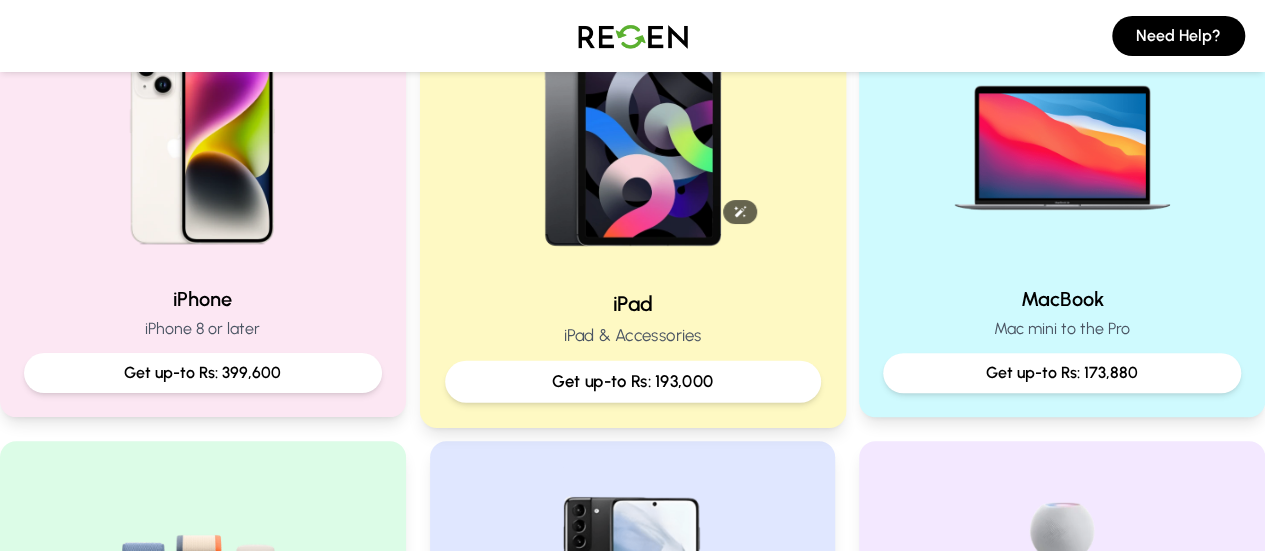 scroll, scrollTop: 546, scrollLeft: 0, axis: vertical 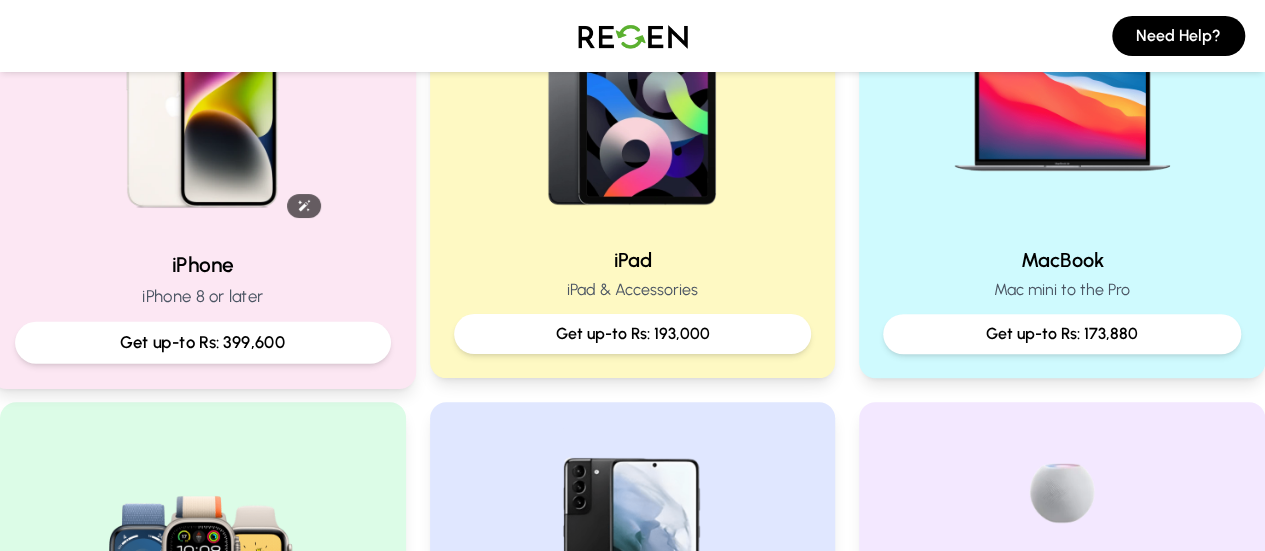 click at bounding box center [202, 99] 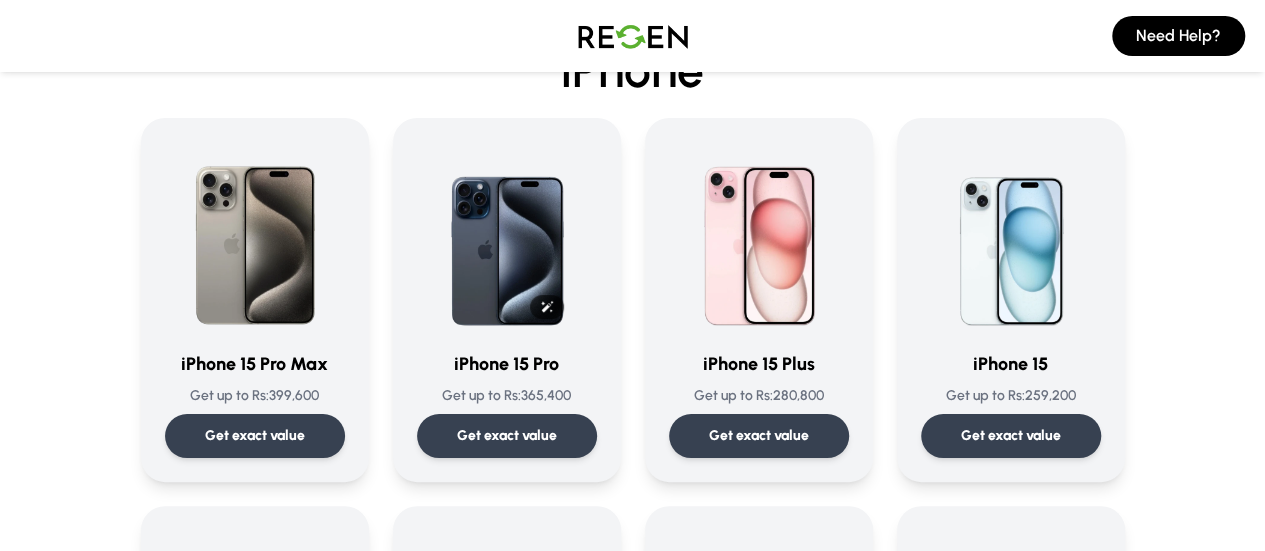 scroll, scrollTop: 115, scrollLeft: 0, axis: vertical 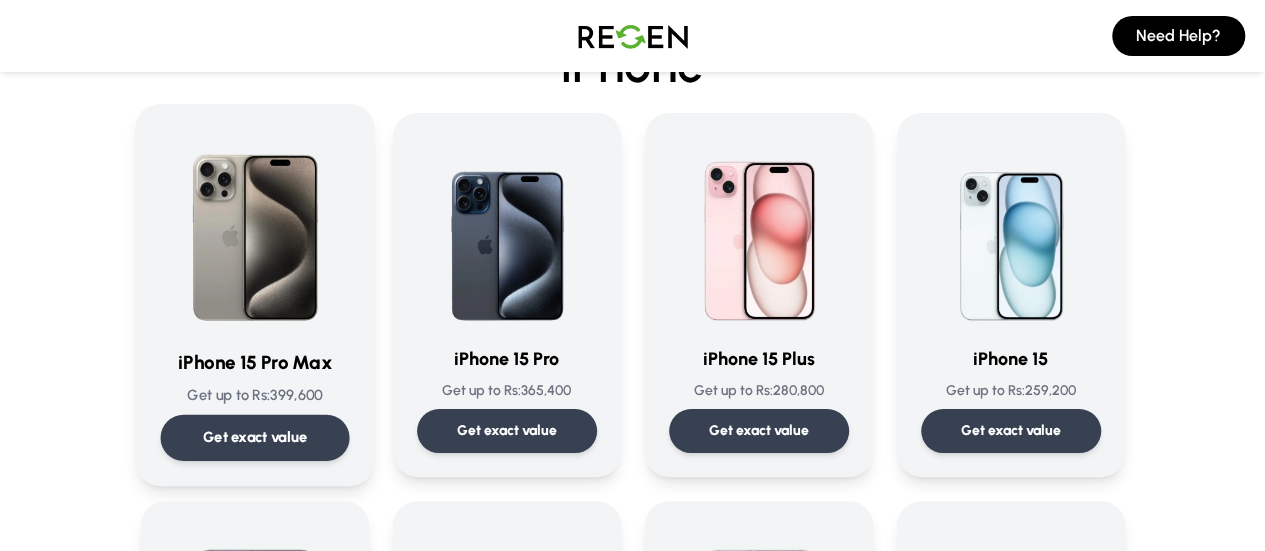 click on "Get exact value" at bounding box center (254, 437) 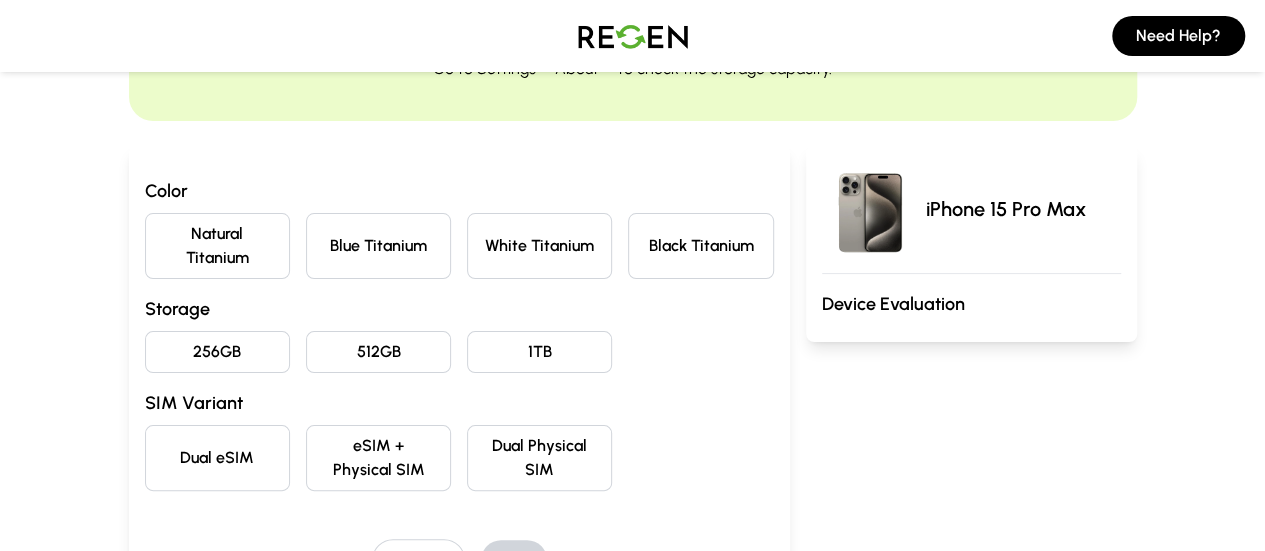 scroll, scrollTop: 128, scrollLeft: 0, axis: vertical 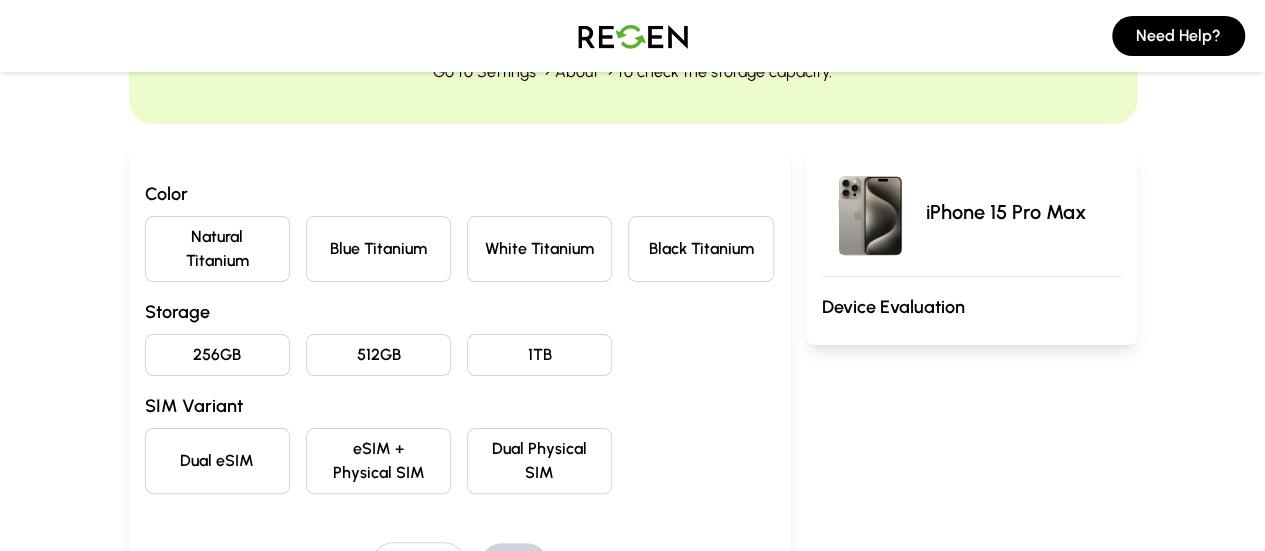 click on "Natural Titanium" at bounding box center [217, 249] 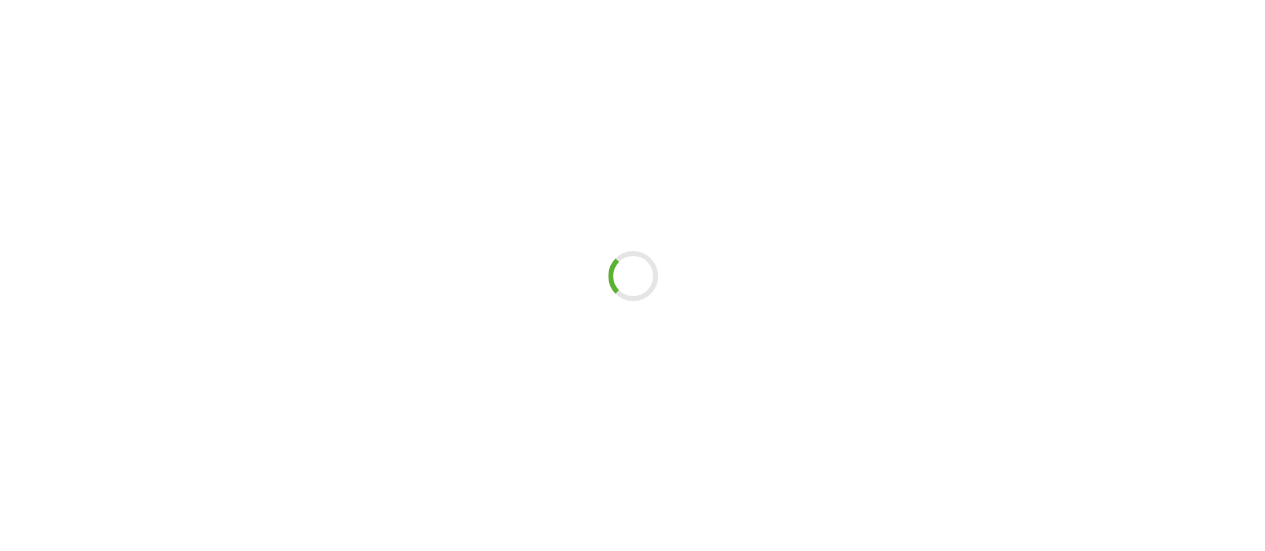 scroll, scrollTop: 0, scrollLeft: 0, axis: both 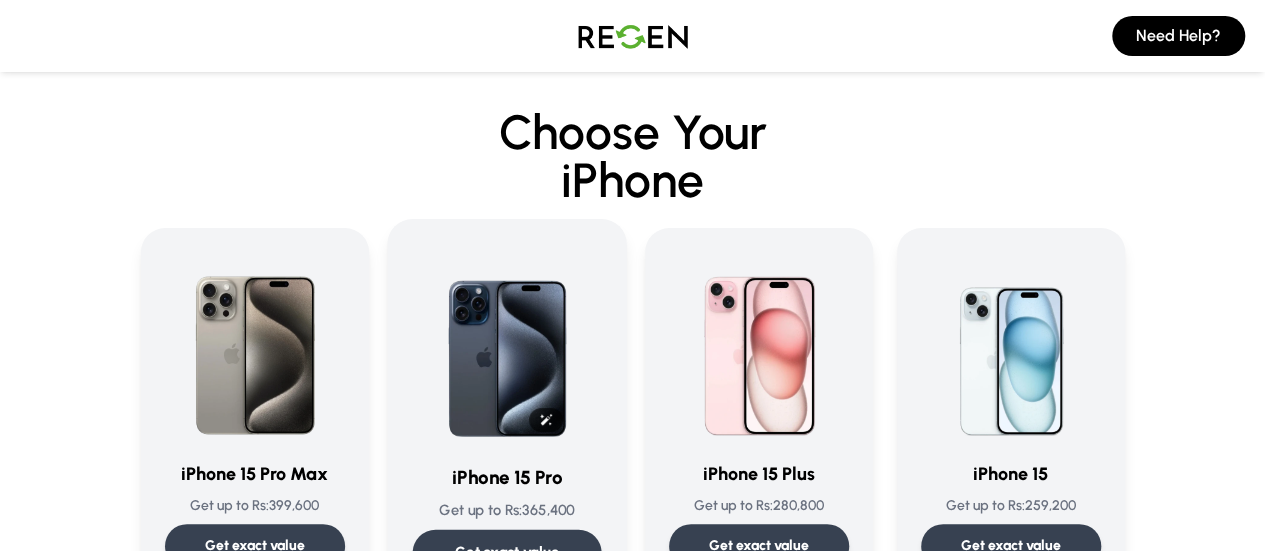 click at bounding box center [506, 345] 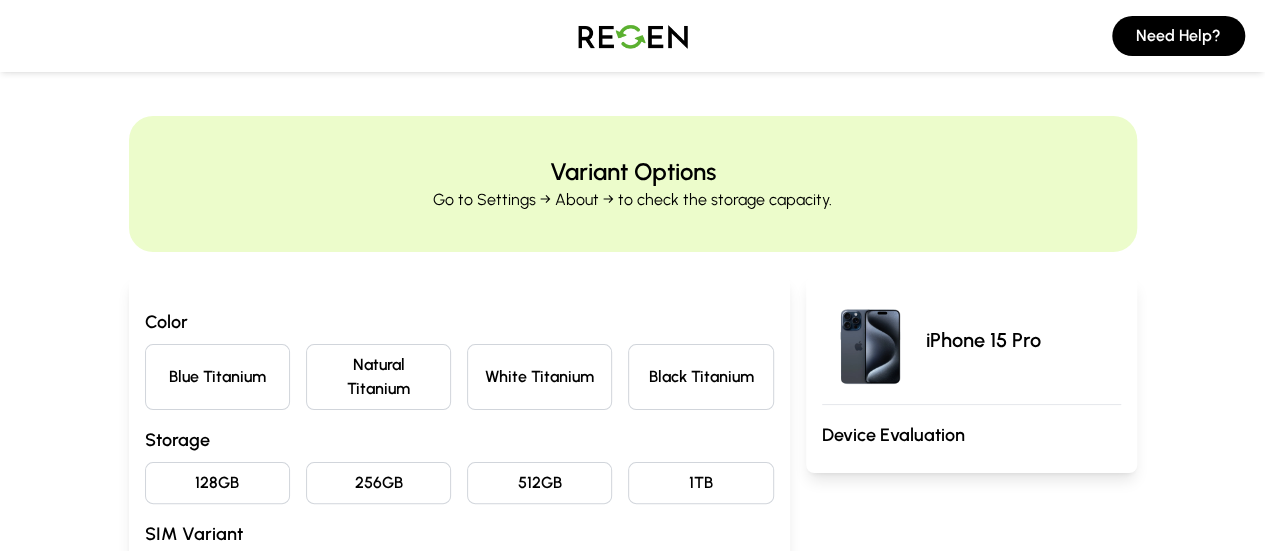 click on "Natural Titanium" at bounding box center (378, 377) 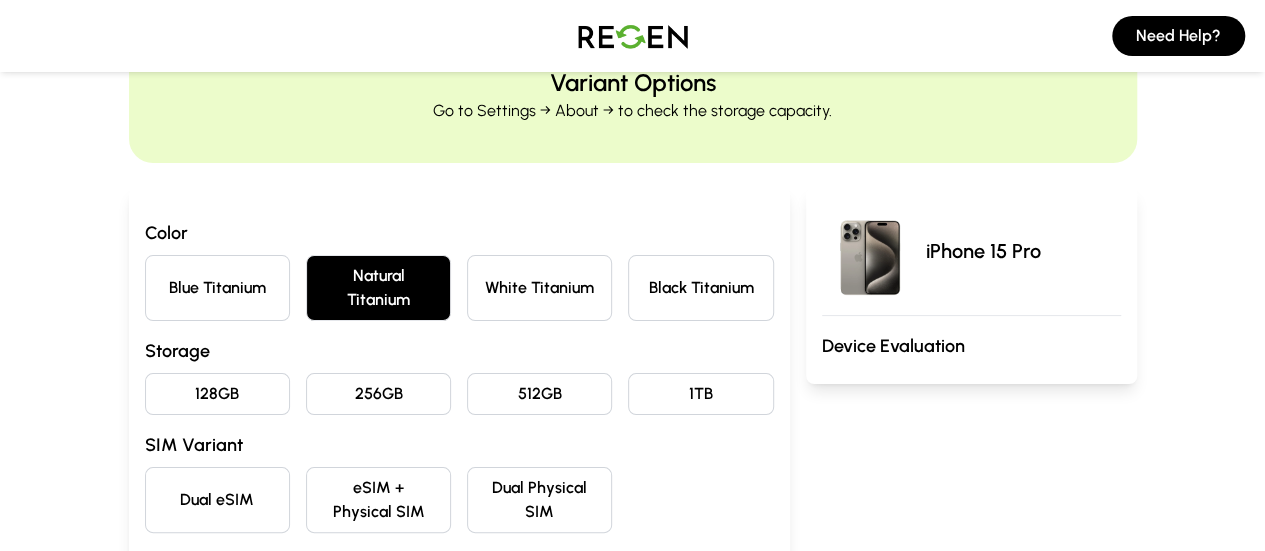 scroll, scrollTop: 90, scrollLeft: 0, axis: vertical 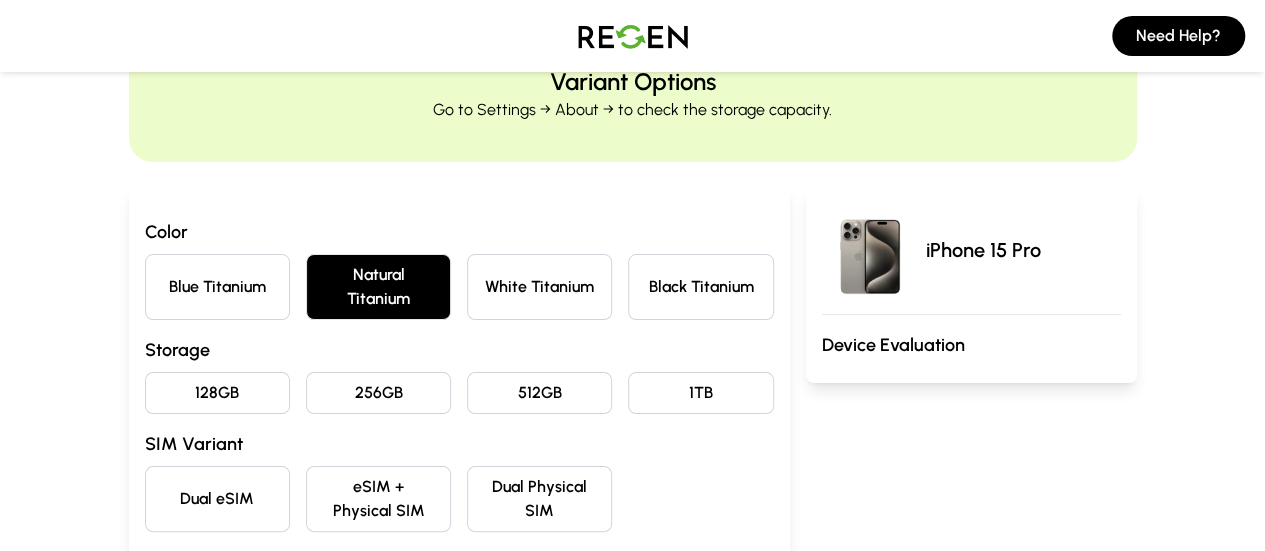 click on "128GB" at bounding box center [217, 393] 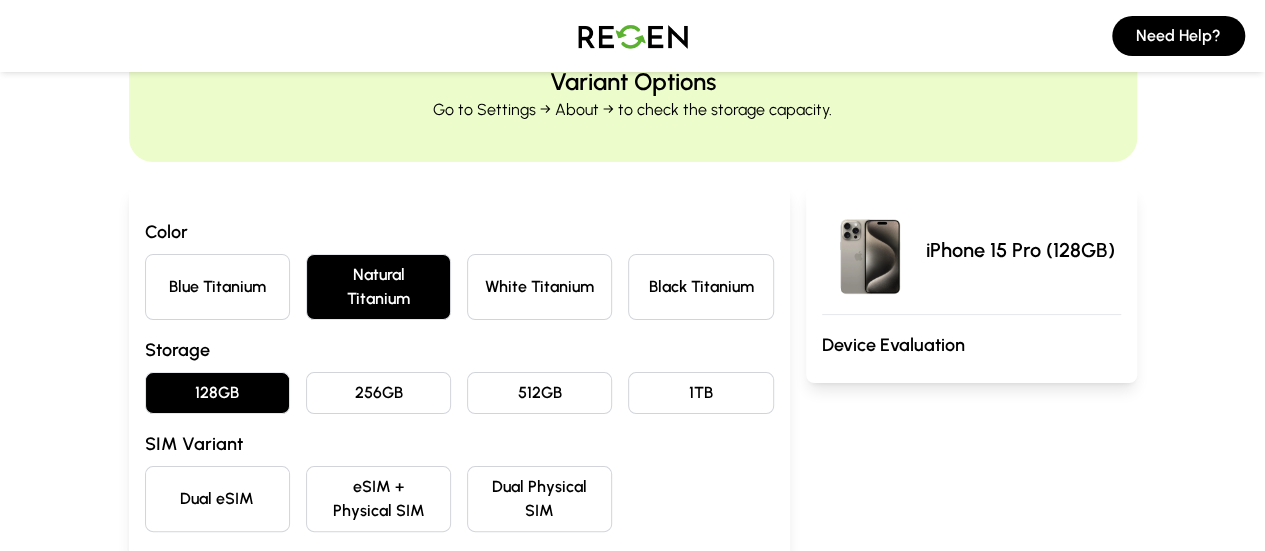 click on "Color Blue Titanium Natural Titanium White Titanium Black Titanium Storage 128GB 256GB 512GB 1TB SIM Variant Dual eSIM eSIM + Physical SIM Dual Physical SIM" at bounding box center (459, 375) 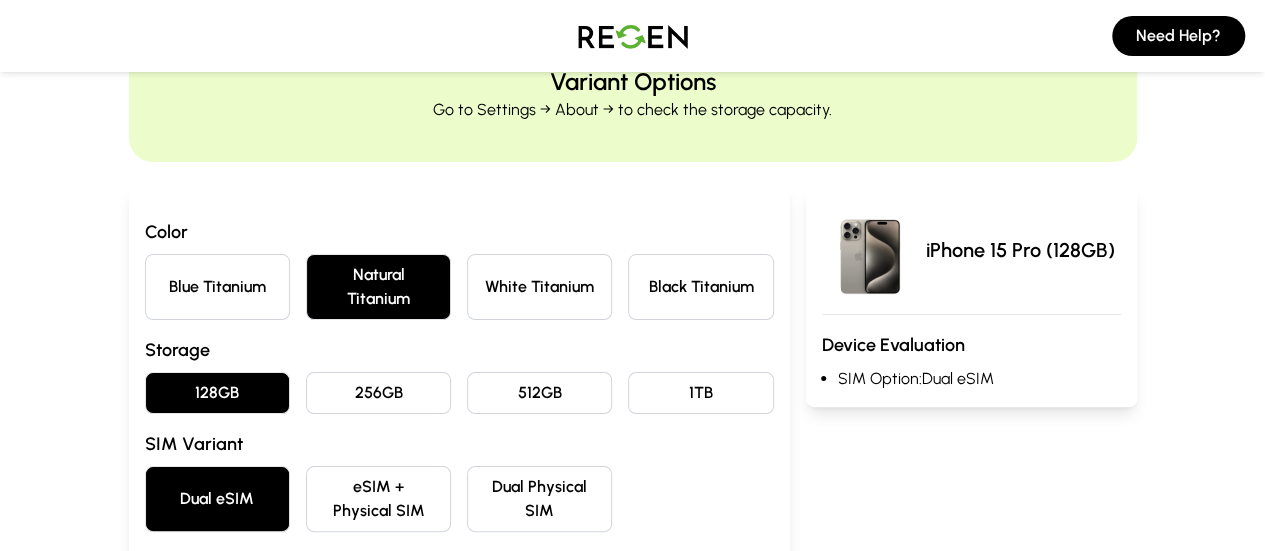 scroll, scrollTop: 202, scrollLeft: 0, axis: vertical 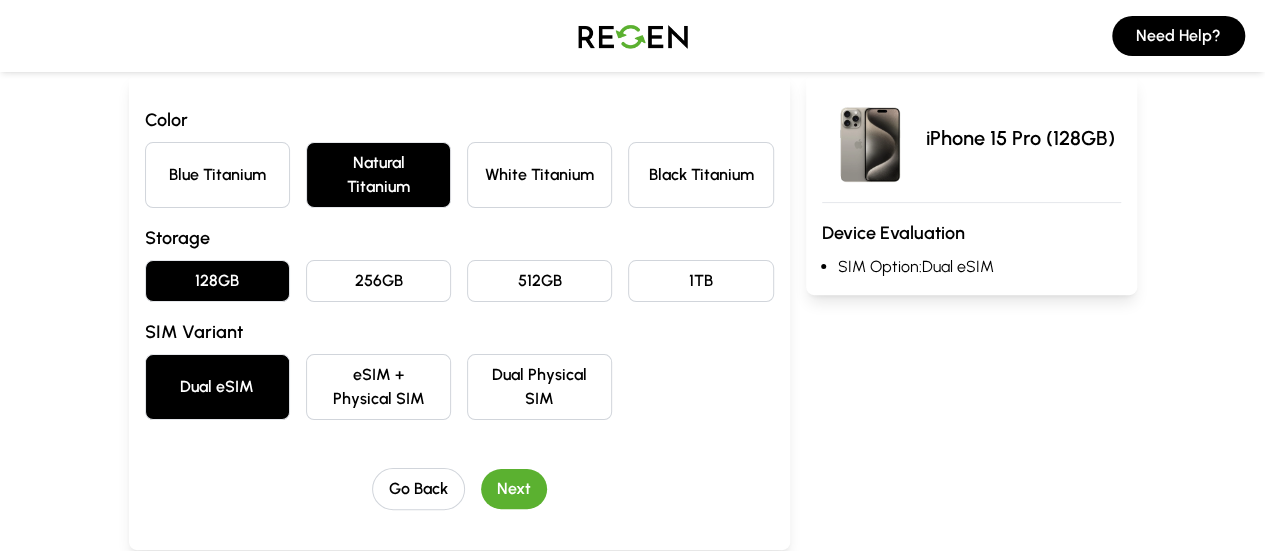 click on "Next" at bounding box center [514, 489] 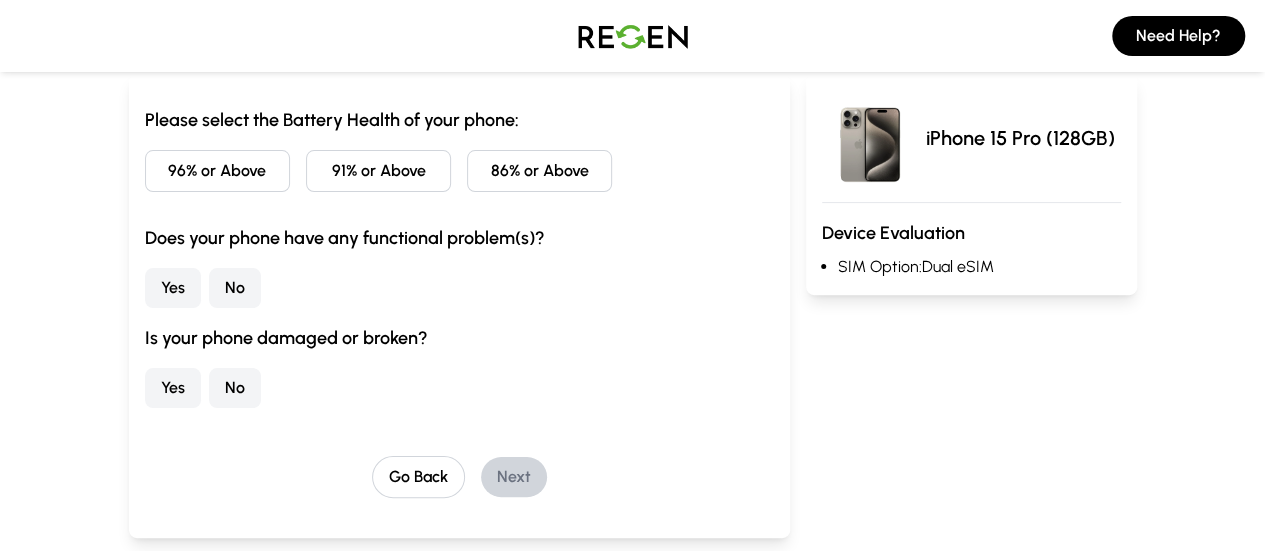 click on "91% or Above" at bounding box center [378, 171] 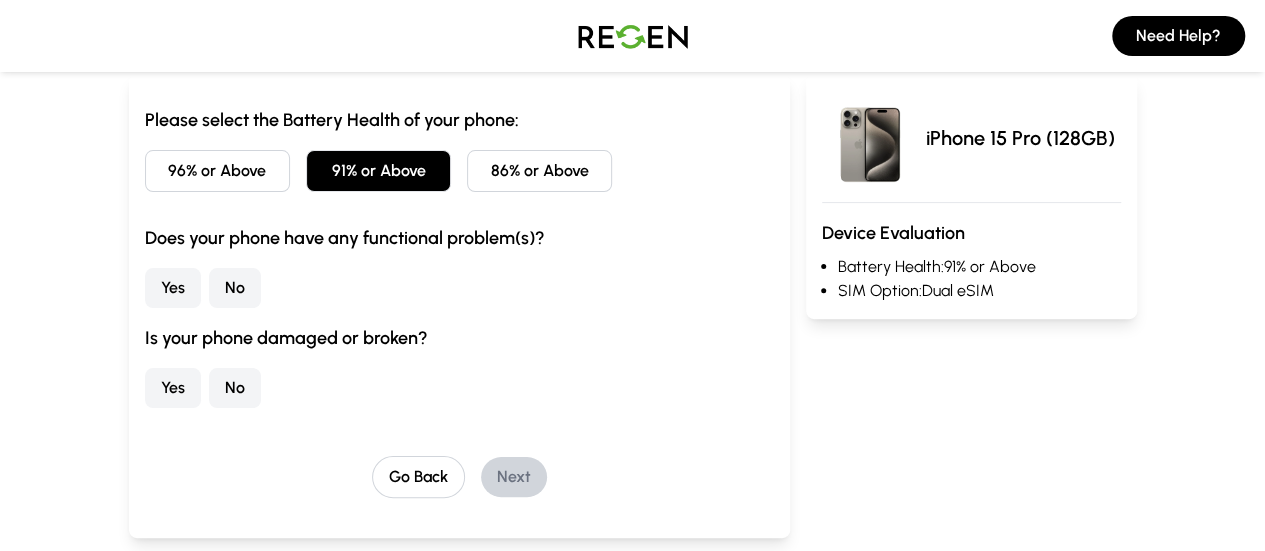 click on "No" at bounding box center (235, 288) 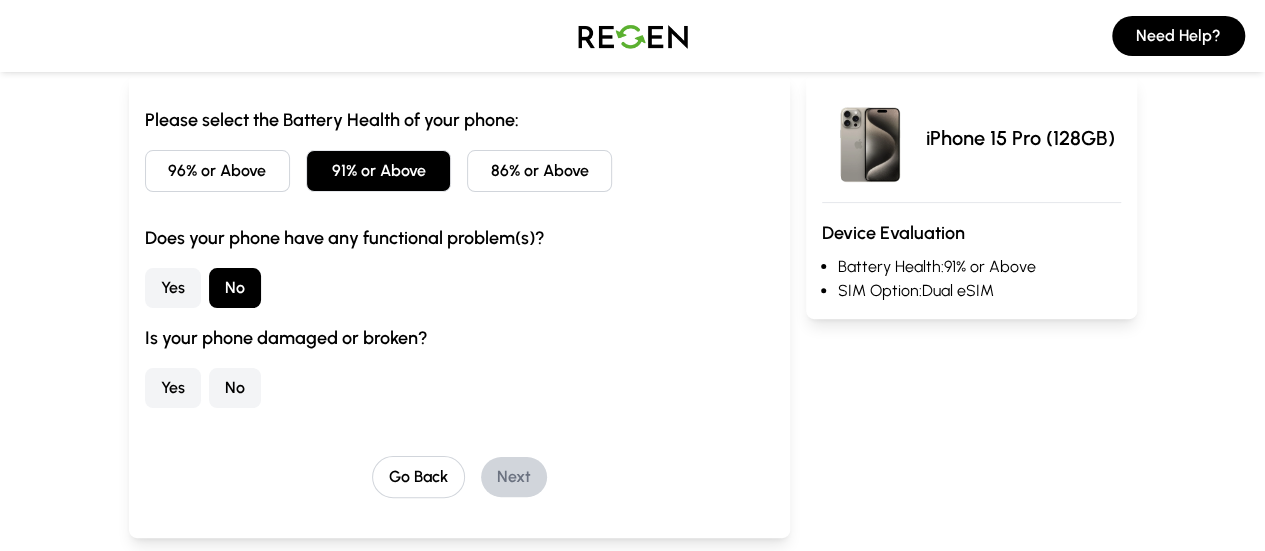 click on "No" at bounding box center [235, 388] 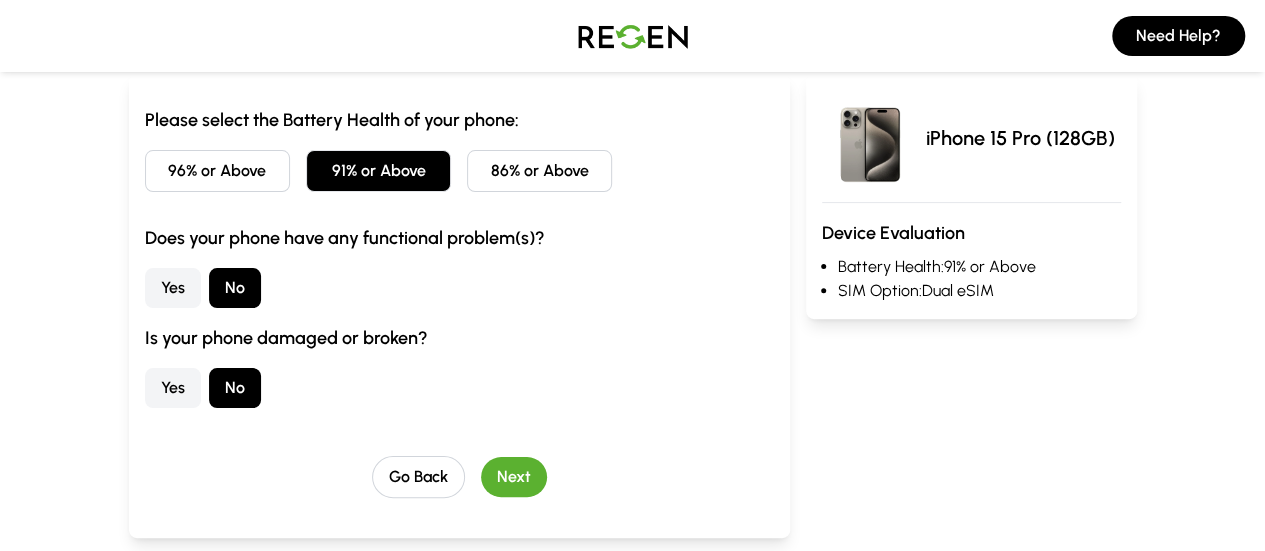 click on "Please select the Battery Health of your phone: 96% or Above 91% or Above 86% or Above Does your phone have any functional problem(s)? Yes No Is your phone damaged or broken? Yes No Go Back Next" at bounding box center [459, 302] 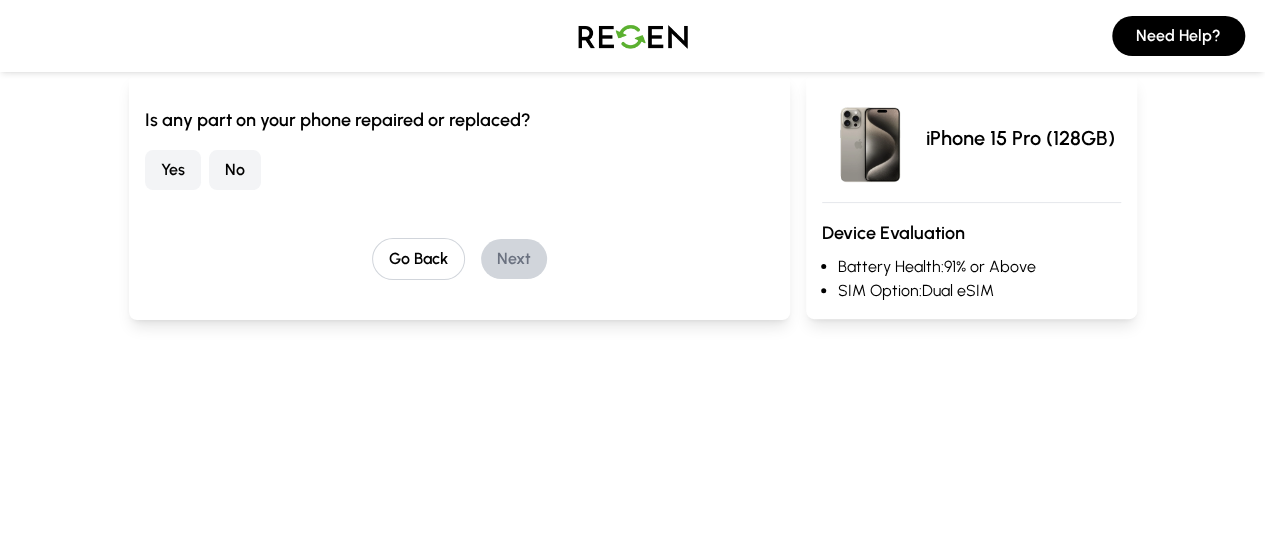 click on "No" at bounding box center [235, 170] 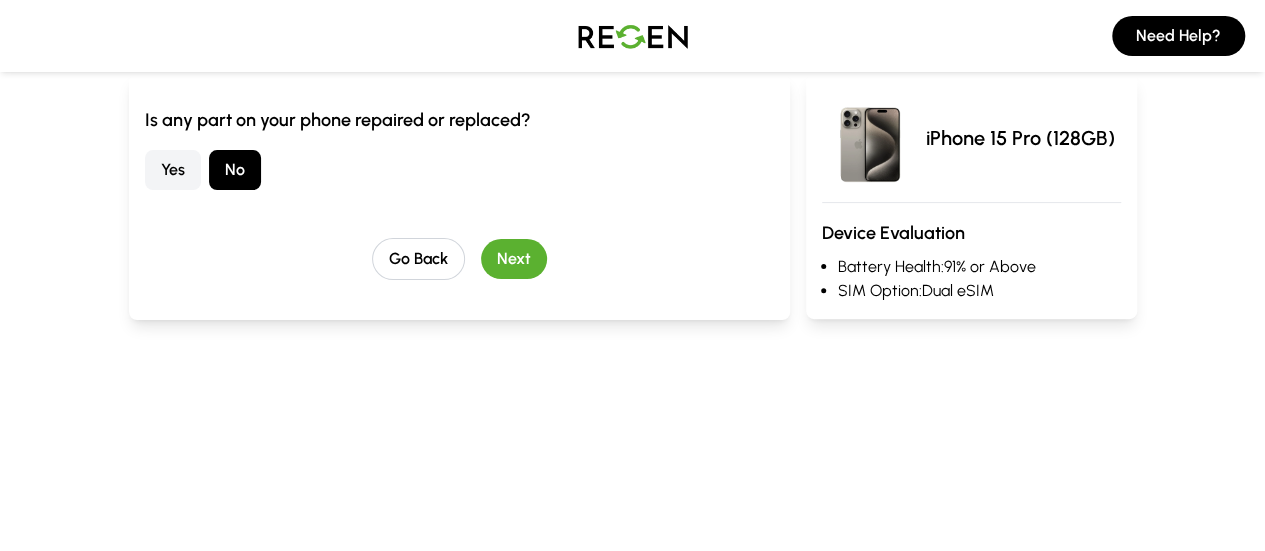 click on "Next" at bounding box center [514, 259] 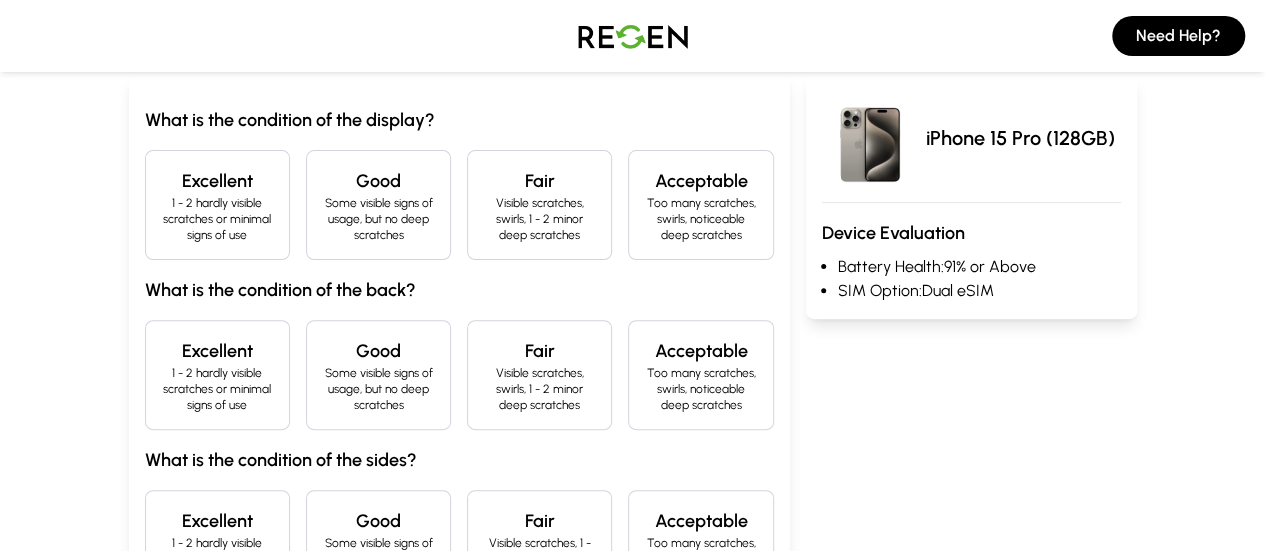 click on "1 - 2 hardly visible scratches or minimal signs of use" at bounding box center [217, 219] 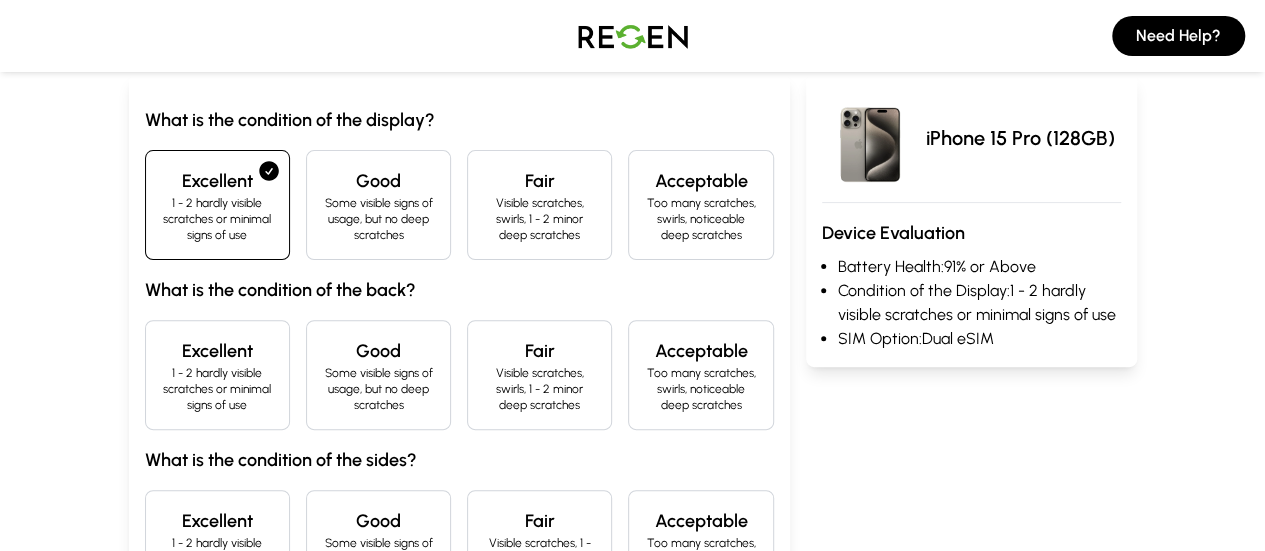 click on "Excellent" at bounding box center (217, 351) 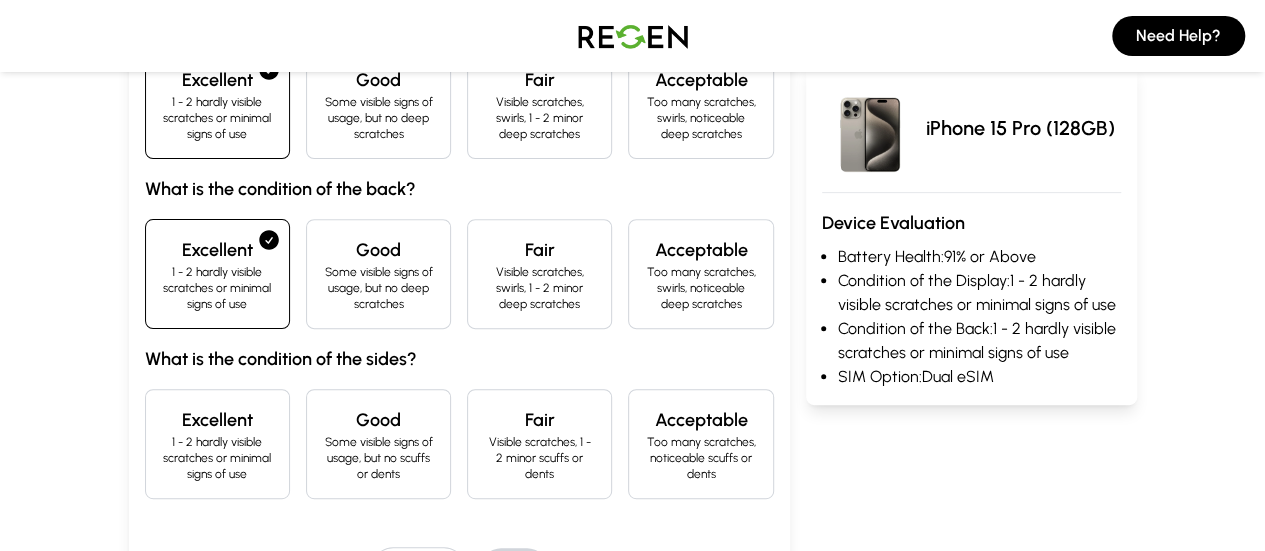 scroll, scrollTop: 304, scrollLeft: 0, axis: vertical 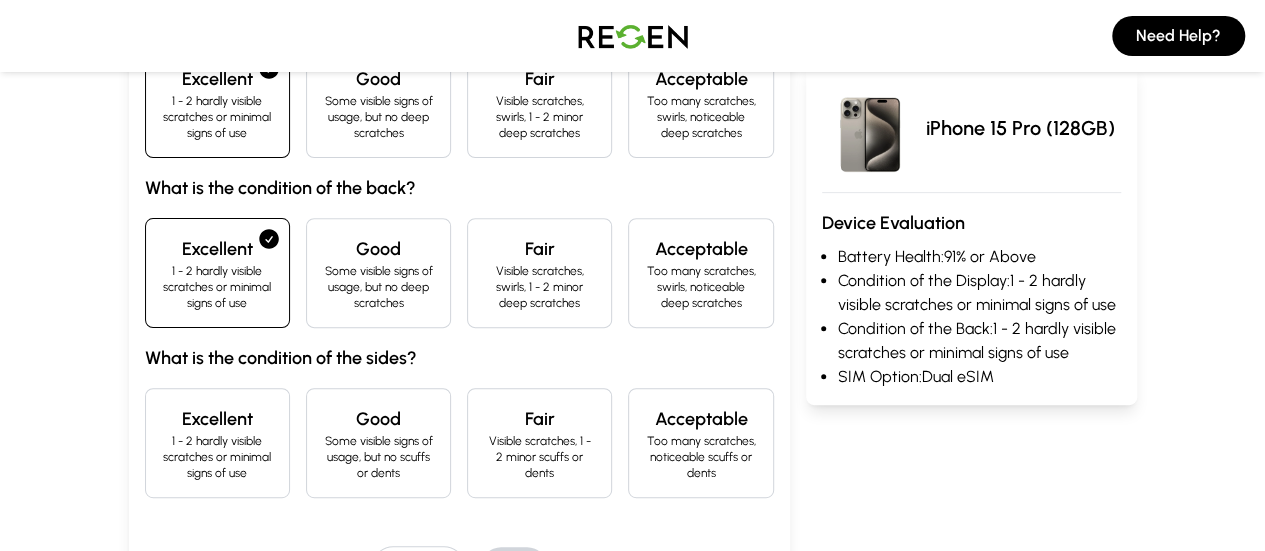 click on "Excellent 1 - 2 hardly visible scratches or minimal signs of use" at bounding box center [217, 443] 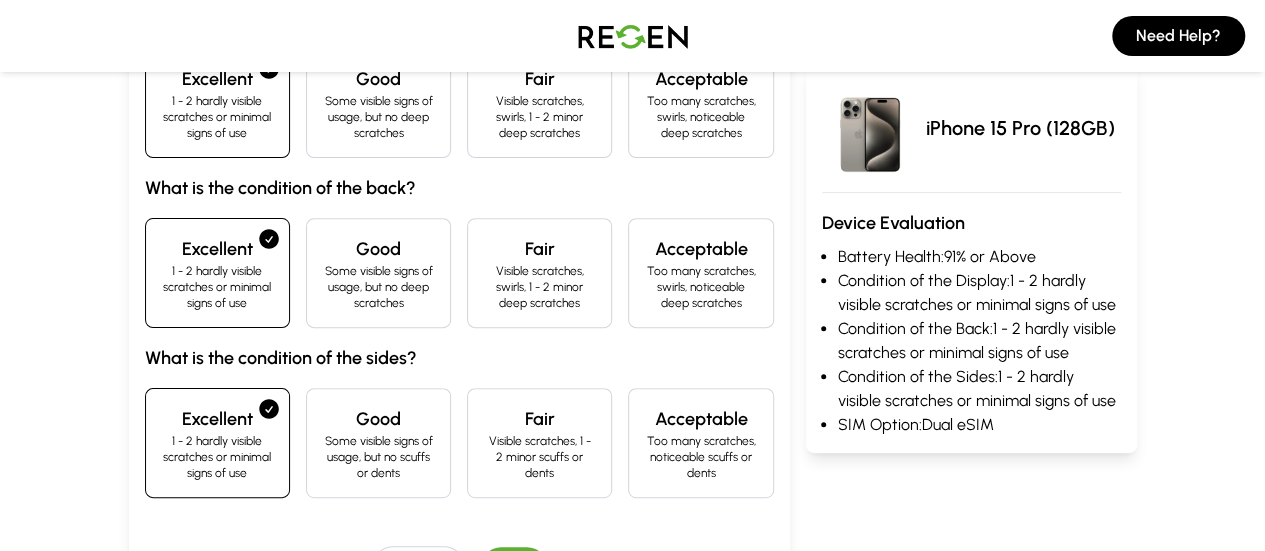 scroll, scrollTop: 430, scrollLeft: 0, axis: vertical 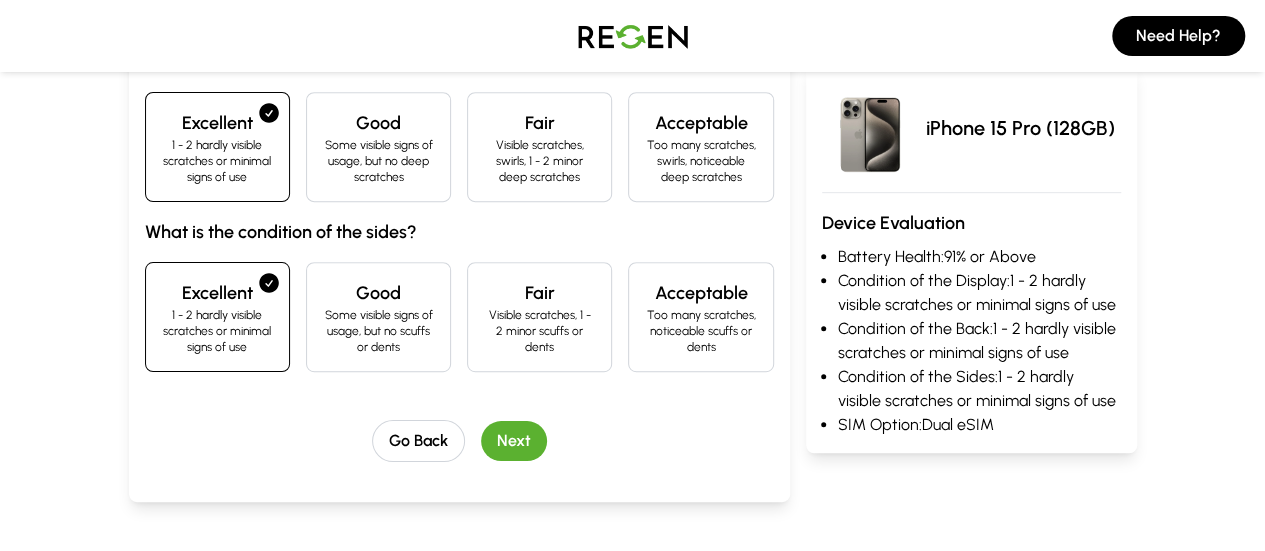 click on "Next" at bounding box center [514, 441] 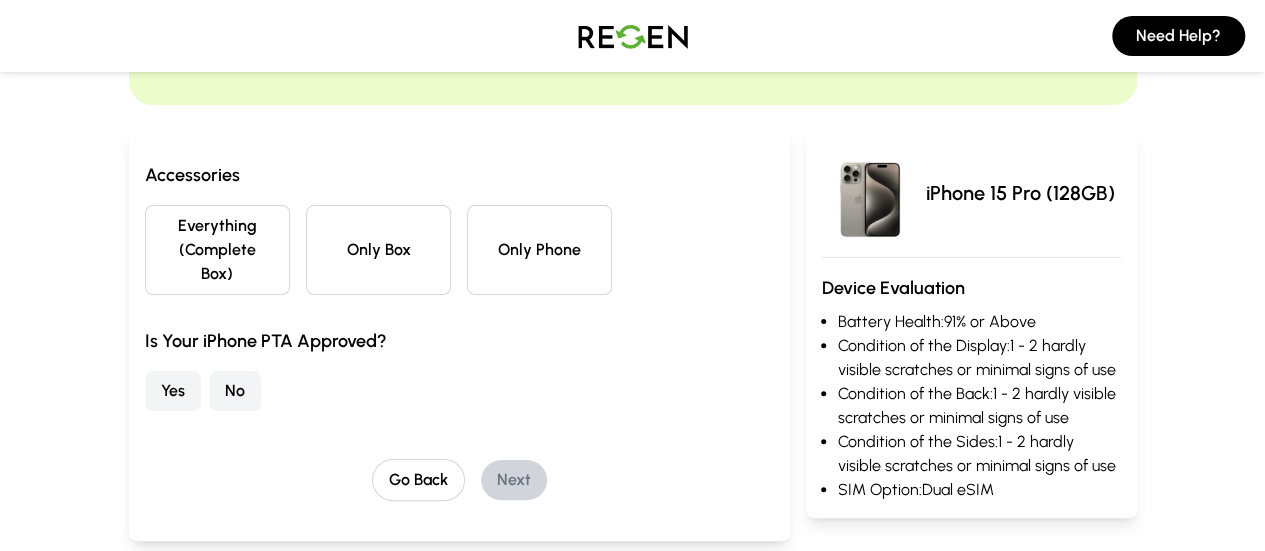 scroll, scrollTop: 127, scrollLeft: 0, axis: vertical 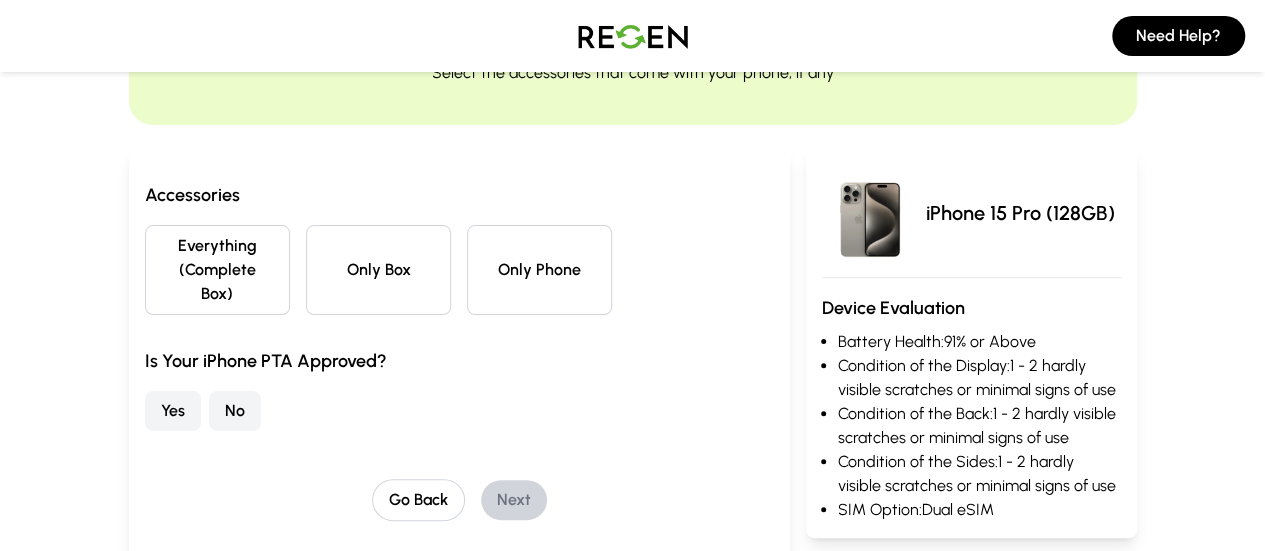 click on "No" at bounding box center (235, 411) 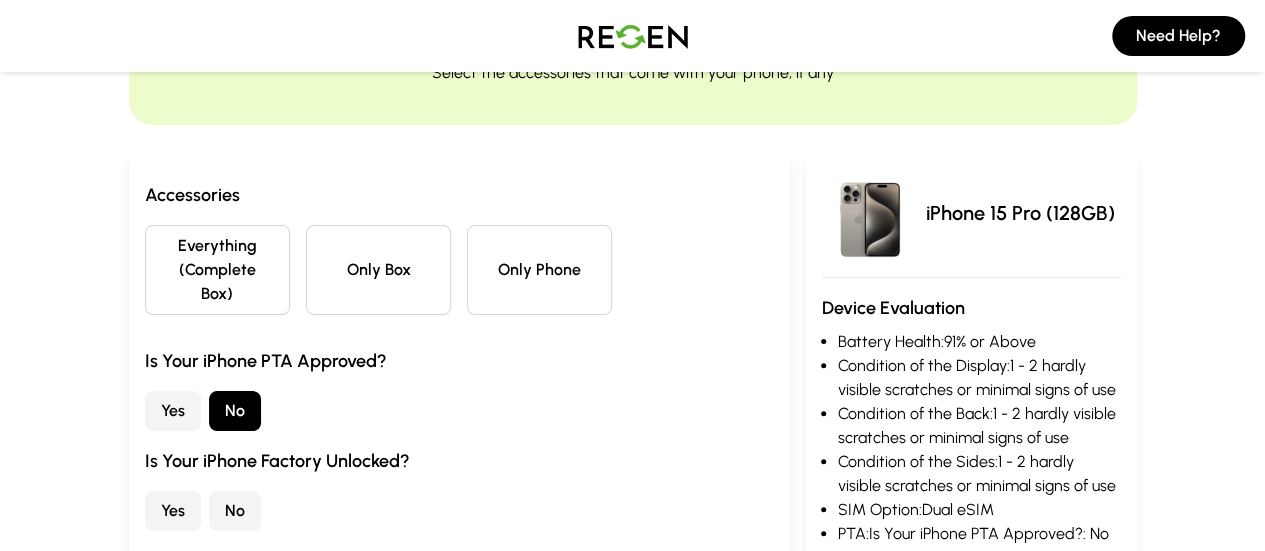 click on "Only Box" at bounding box center (378, 270) 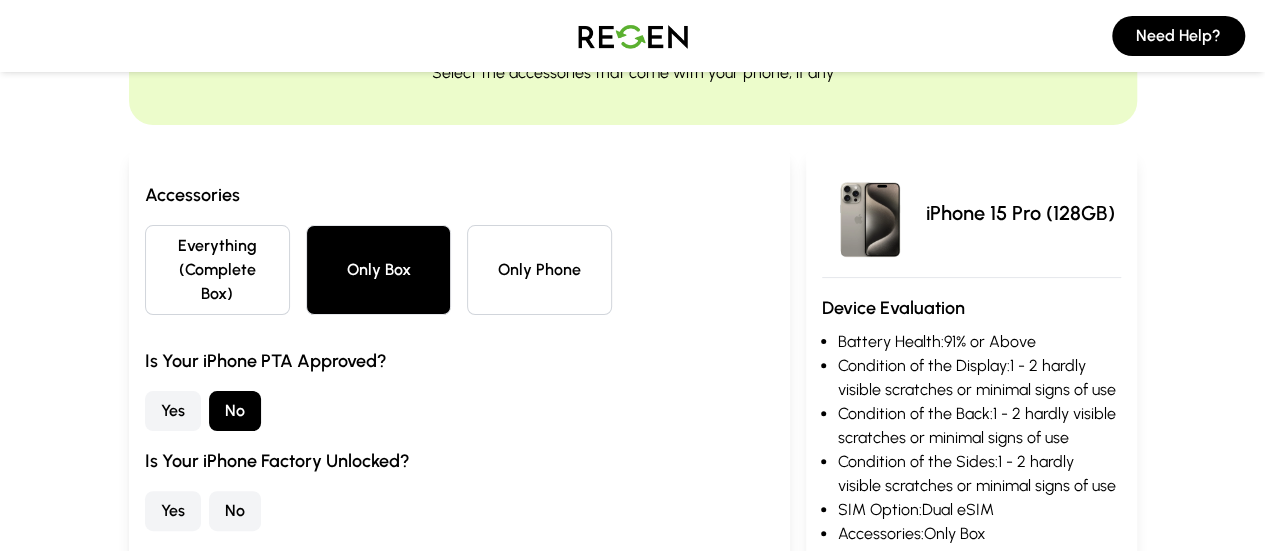 scroll, scrollTop: 168, scrollLeft: 0, axis: vertical 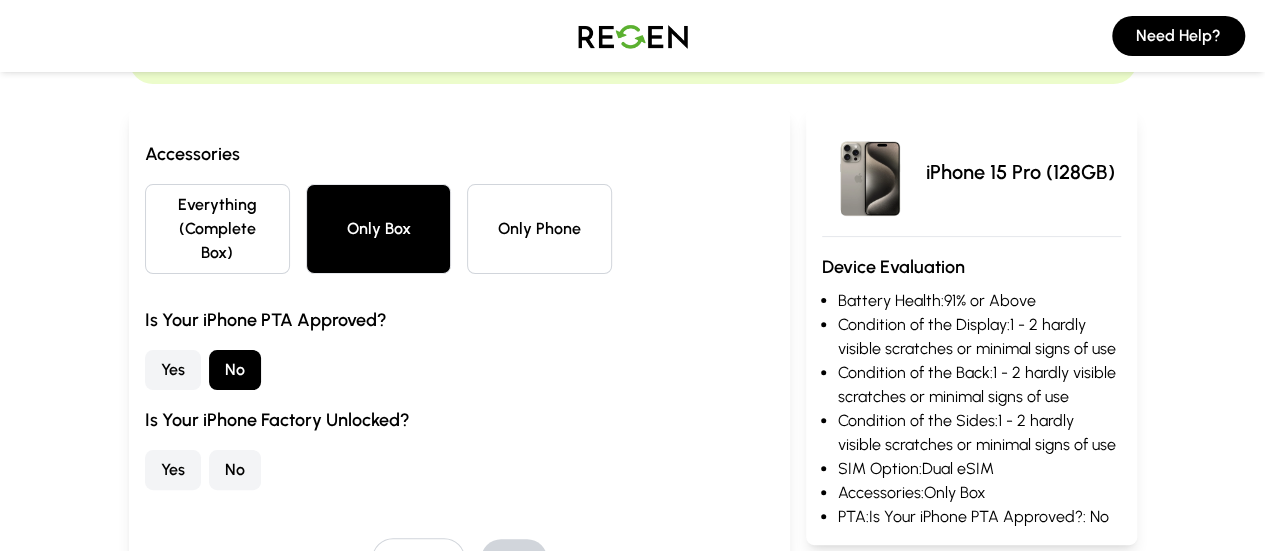 click on "Everything (Complete Box)" at bounding box center [217, 229] 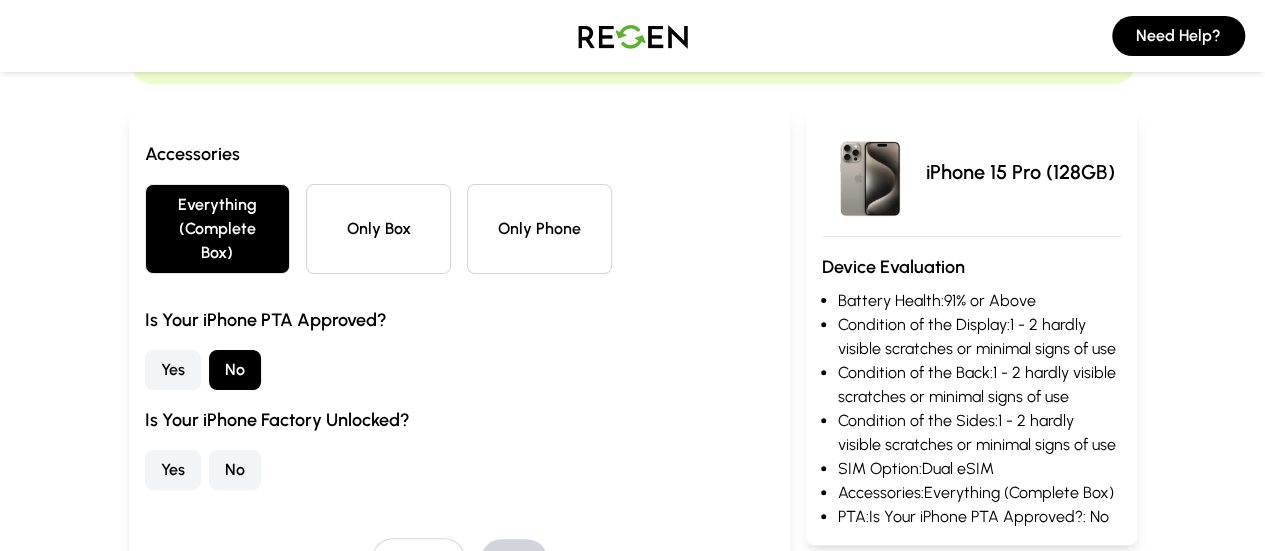 click on "Only Box" at bounding box center [378, 229] 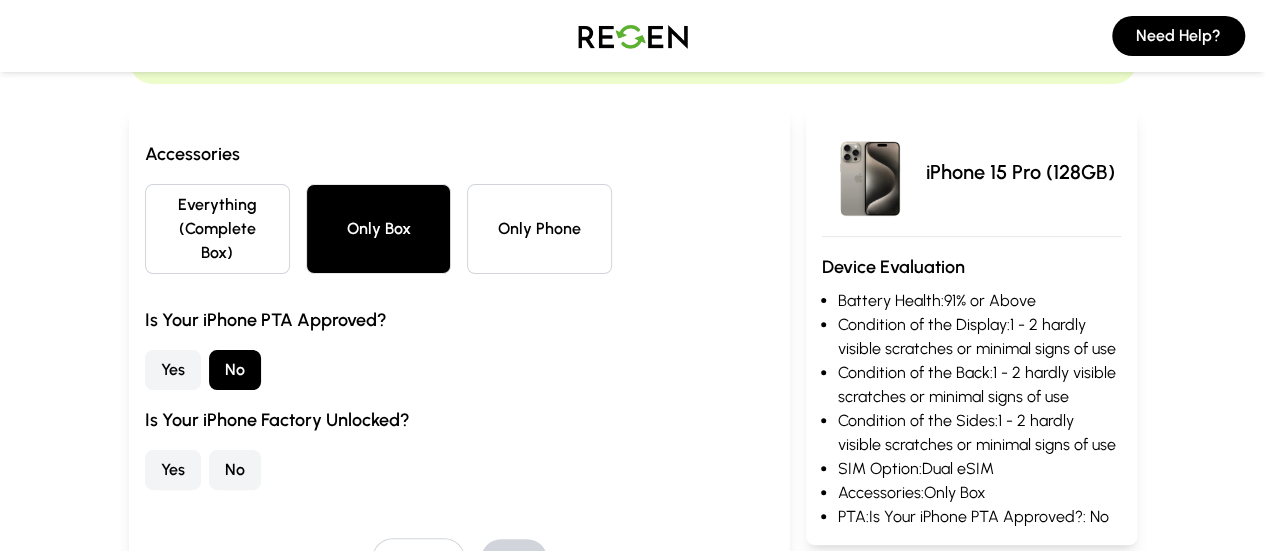 click on "Everything (Complete Box)" at bounding box center (217, 229) 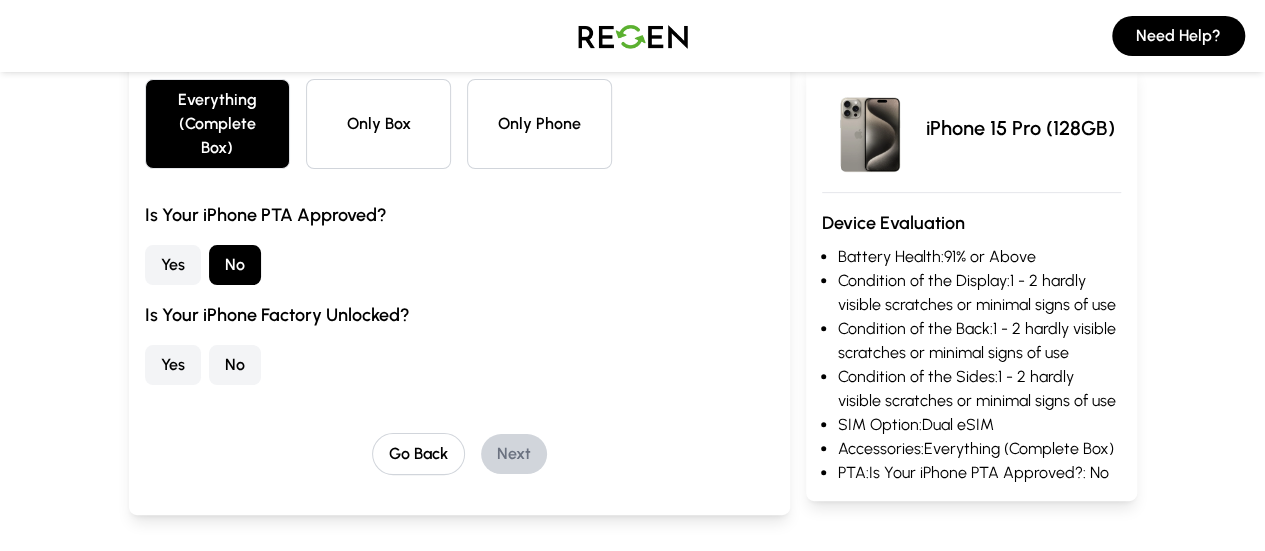 scroll, scrollTop: 288, scrollLeft: 0, axis: vertical 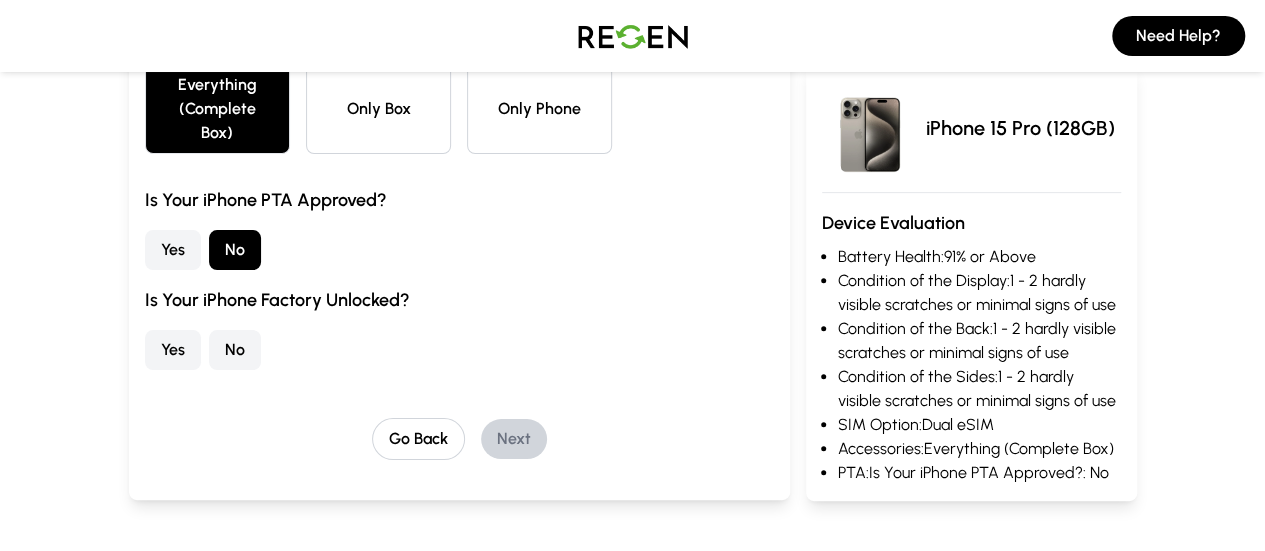 click on "No" at bounding box center (235, 350) 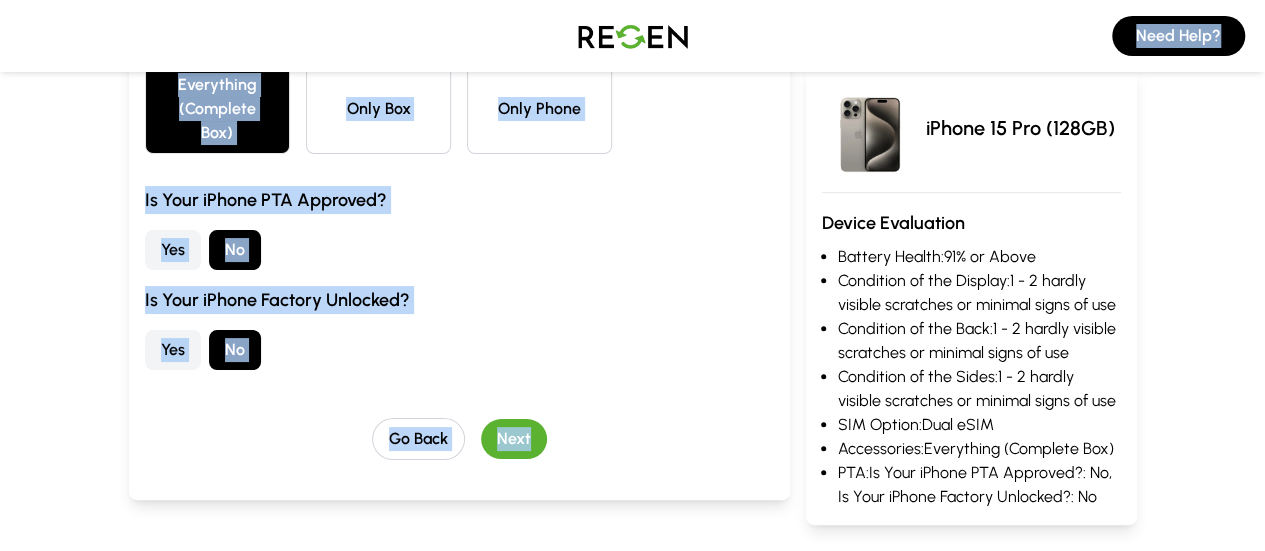 drag, startPoint x: 492, startPoint y: 358, endPoint x: 502, endPoint y: -121, distance: 479.10437 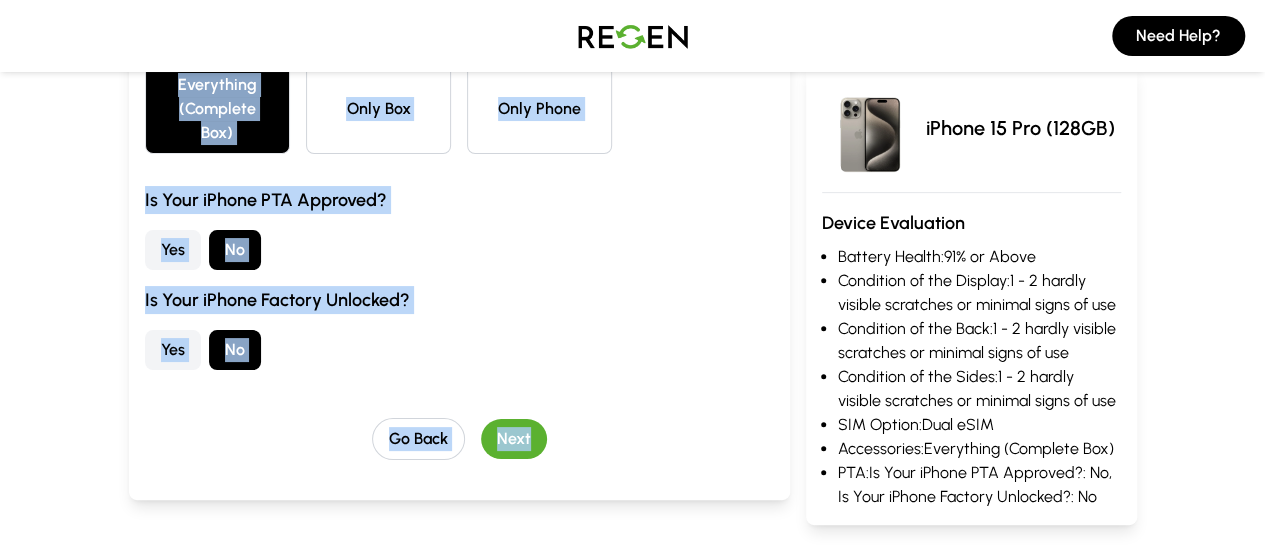 scroll, scrollTop: 0, scrollLeft: 0, axis: both 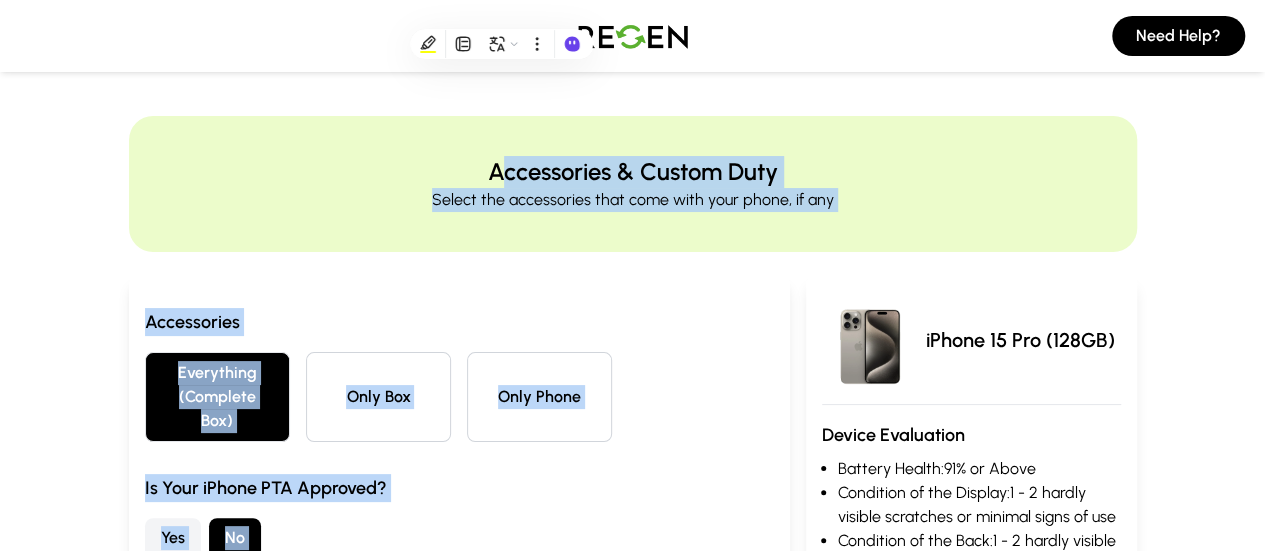 click on "Accessories Everything (Complete Box) Only Box Only Phone Is Your iPhone PTA Approved? Yes No Is Your iPhone Factory Unlocked? Yes No Go Back Next" at bounding box center (459, 532) 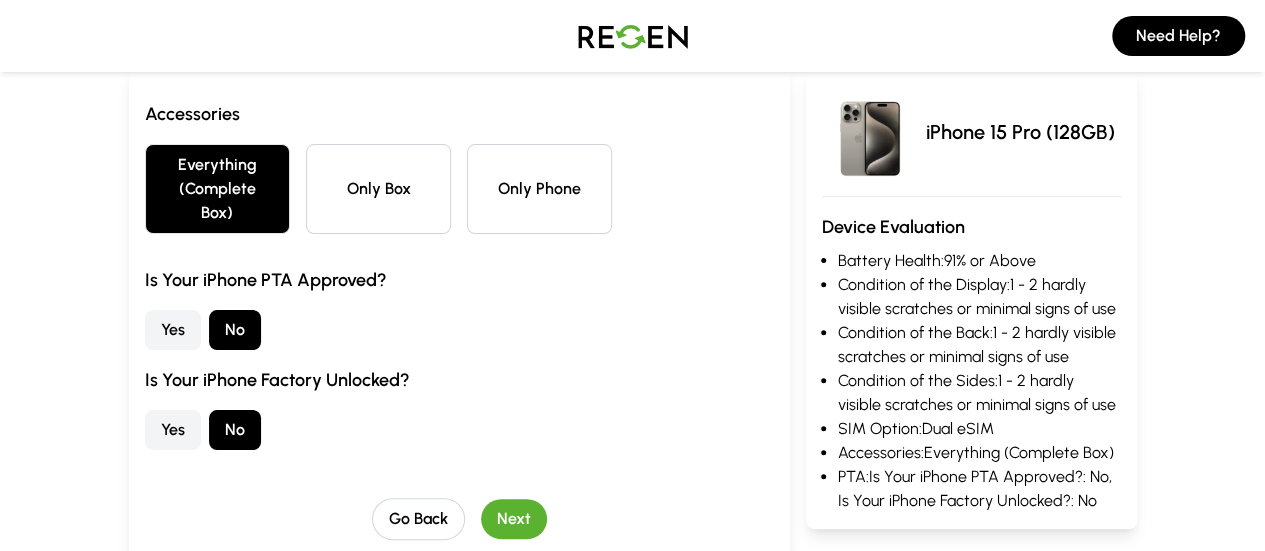 scroll, scrollTop: 210, scrollLeft: 0, axis: vertical 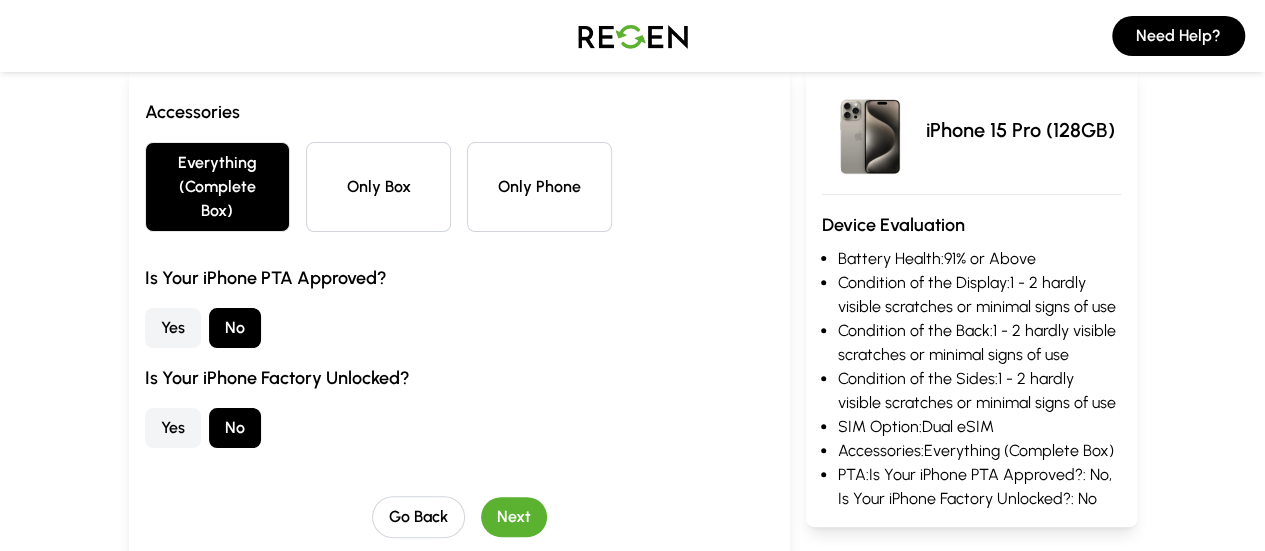 click on "Yes" at bounding box center (173, 428) 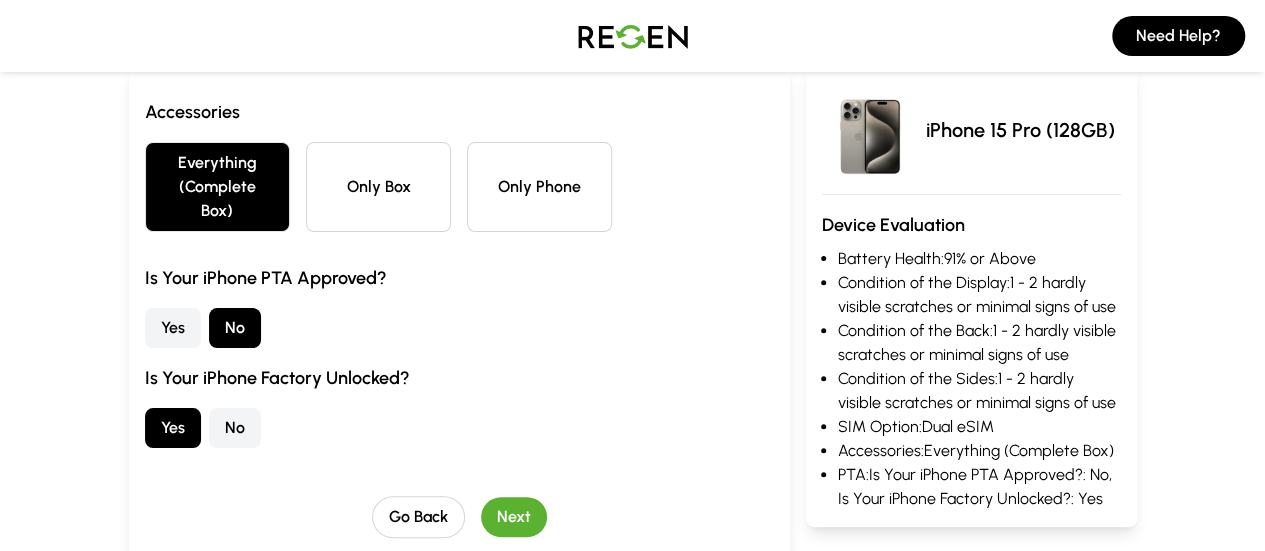 click on "Next" at bounding box center [514, 517] 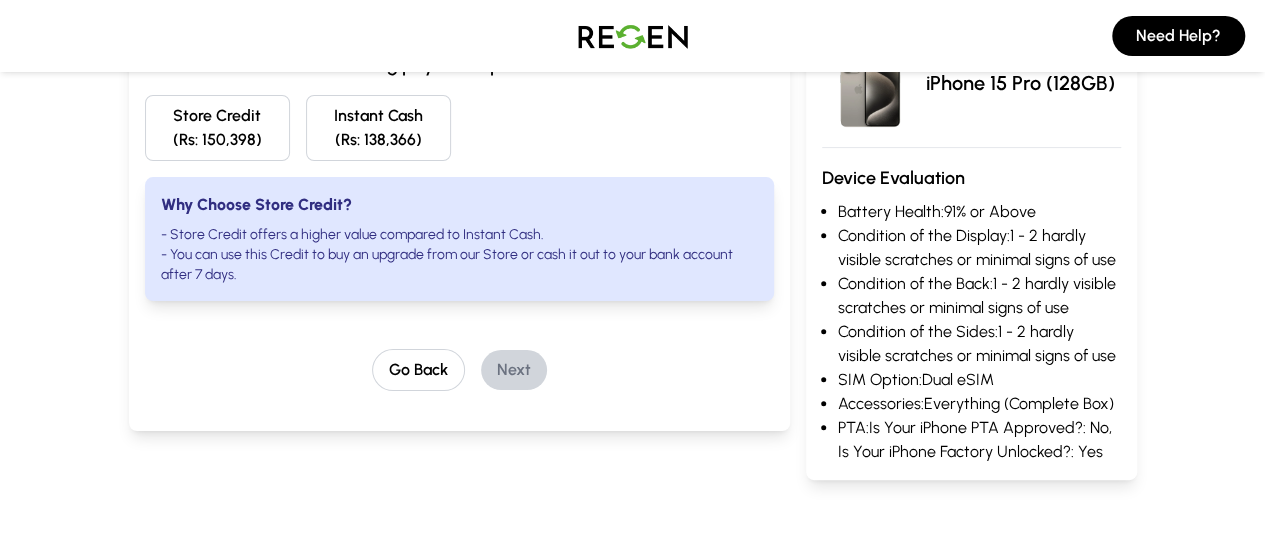 scroll, scrollTop: 185, scrollLeft: 0, axis: vertical 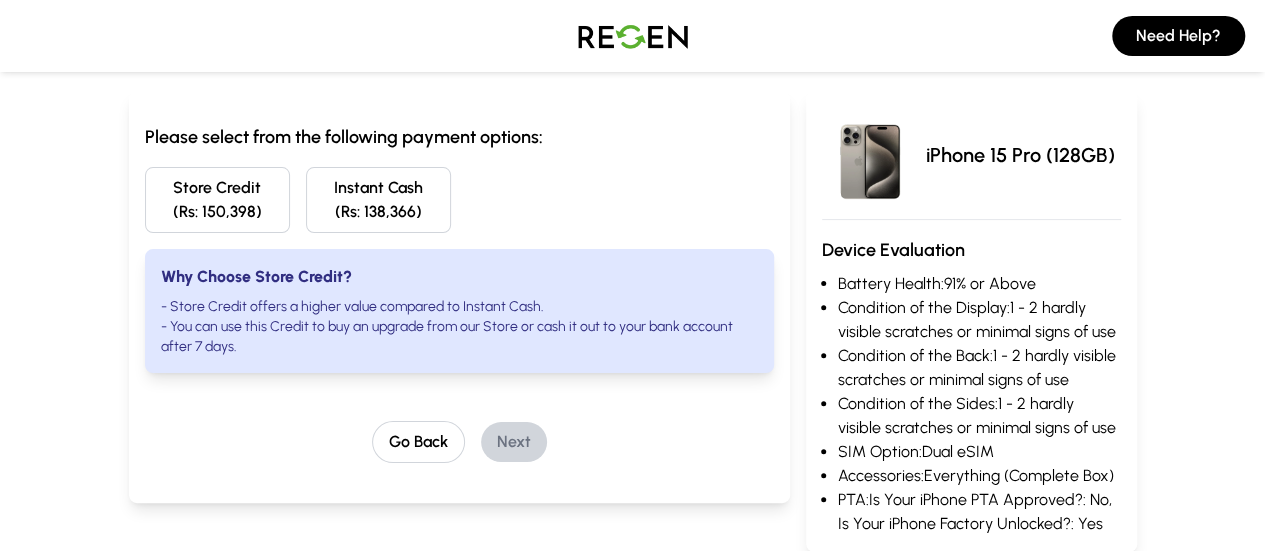 click on "Store Credit (Rs: 150,398)" at bounding box center (217, 200) 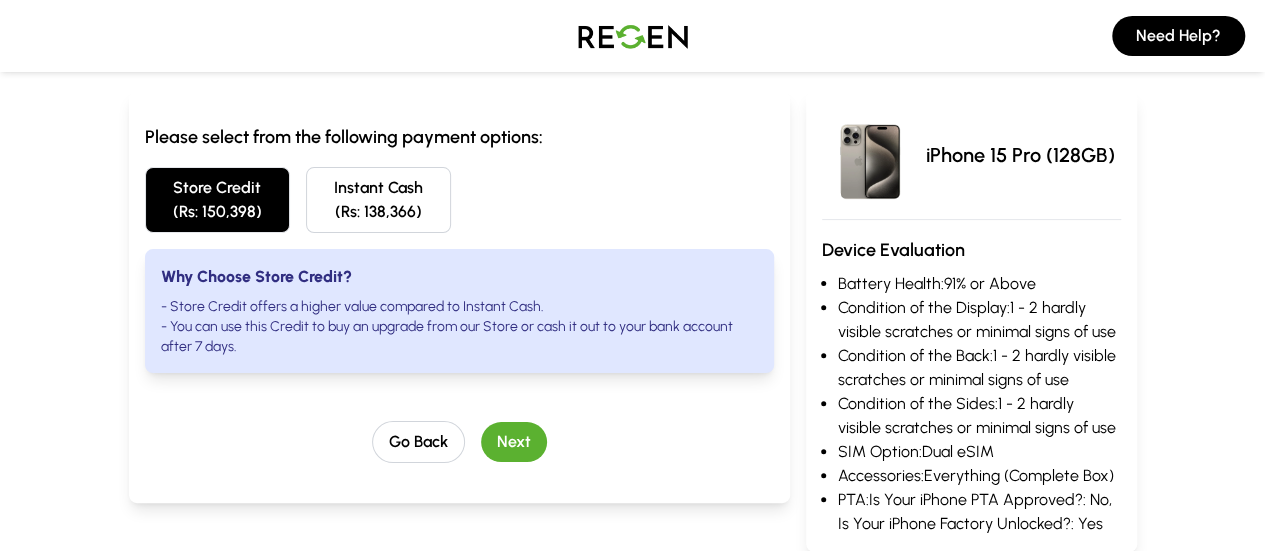 click on "Next" at bounding box center [514, 442] 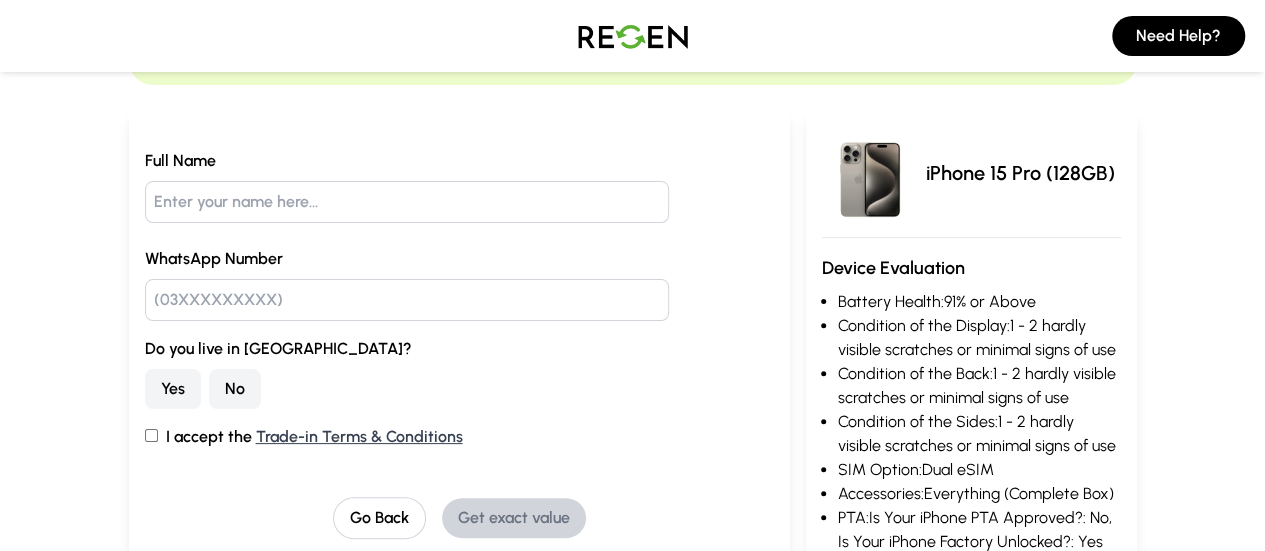 scroll, scrollTop: 168, scrollLeft: 0, axis: vertical 